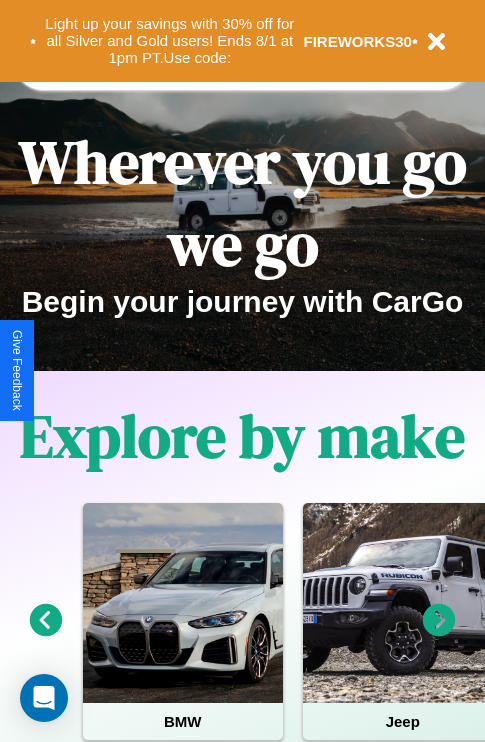 scroll, scrollTop: 308, scrollLeft: 0, axis: vertical 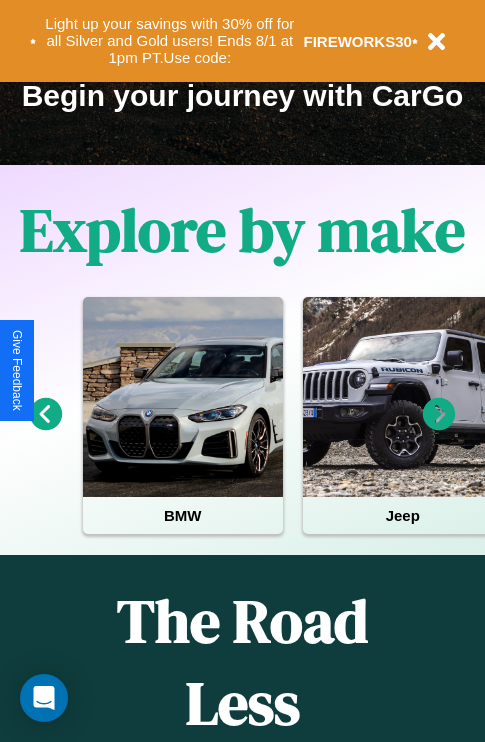 click 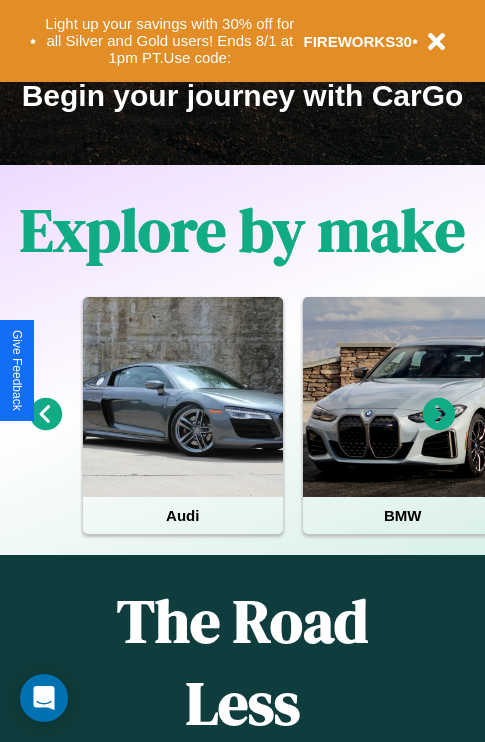 click 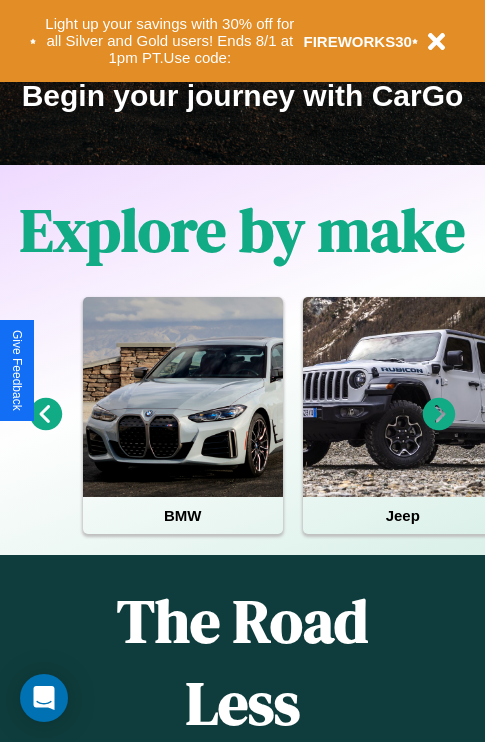 click 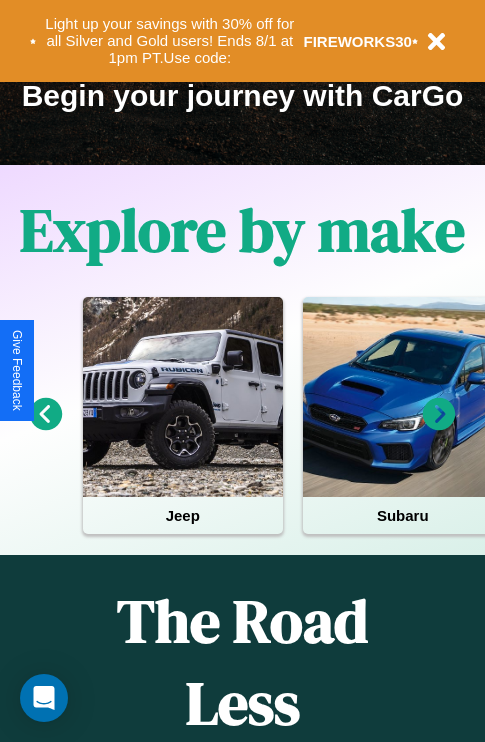 click 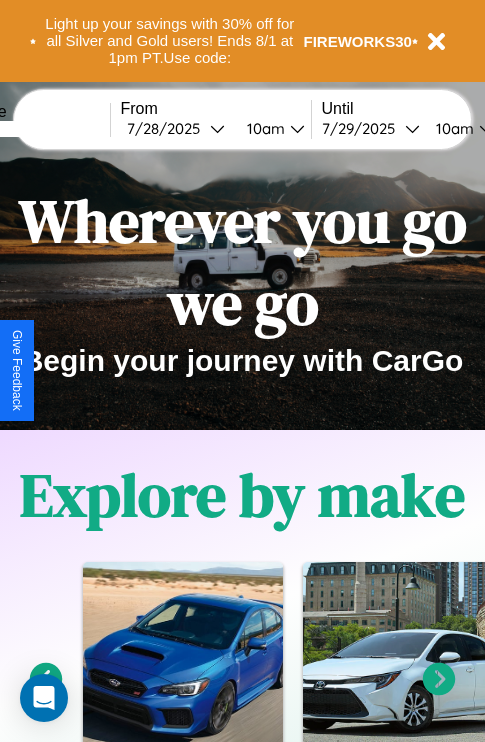 scroll, scrollTop: 0, scrollLeft: 0, axis: both 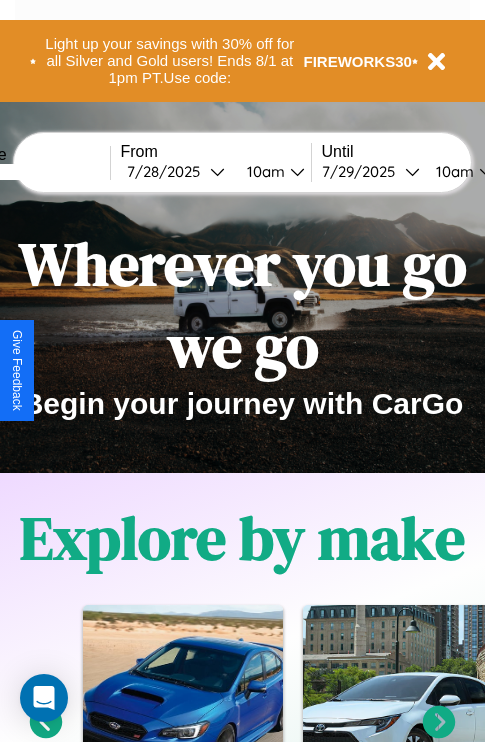 click at bounding box center [35, 172] 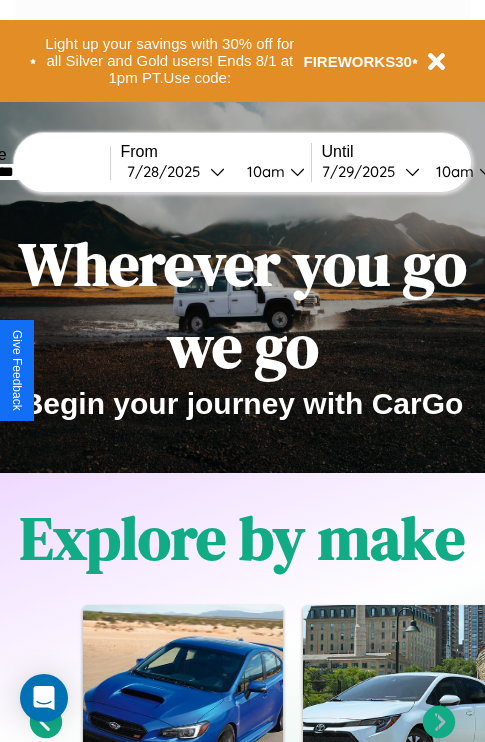 type on "*********" 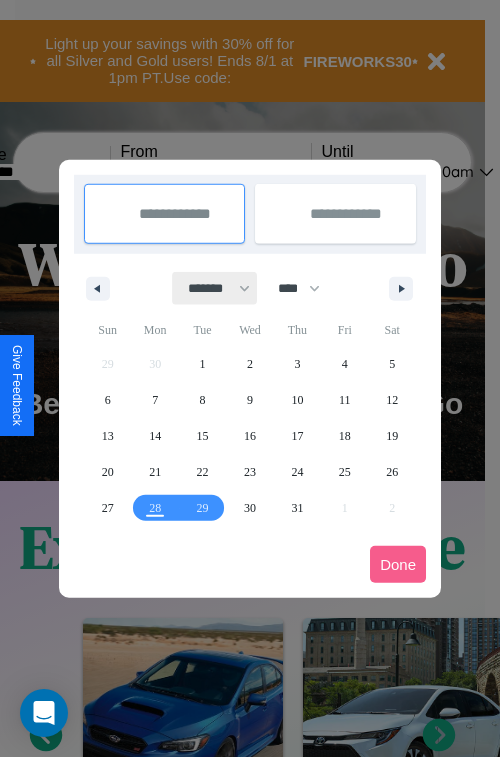 click on "******* ******** ***** ***** *** **** **** ****** ********* ******* ******** ********" at bounding box center [215, 288] 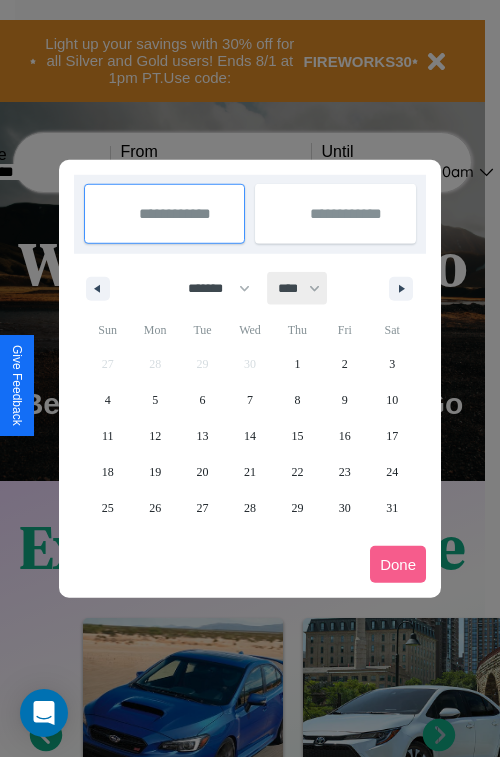 click on "**** **** **** **** **** **** **** **** **** **** **** **** **** **** **** **** **** **** **** **** **** **** **** **** **** **** **** **** **** **** **** **** **** **** **** **** **** **** **** **** **** **** **** **** **** **** **** **** **** **** **** **** **** **** **** **** **** **** **** **** **** **** **** **** **** **** **** **** **** **** **** **** **** **** **** **** **** **** **** **** **** **** **** **** **** **** **** **** **** **** **** **** **** **** **** **** **** **** **** **** **** **** **** **** **** **** **** **** **** **** **** **** **** **** **** **** **** **** **** **** ****" at bounding box center [298, 288] 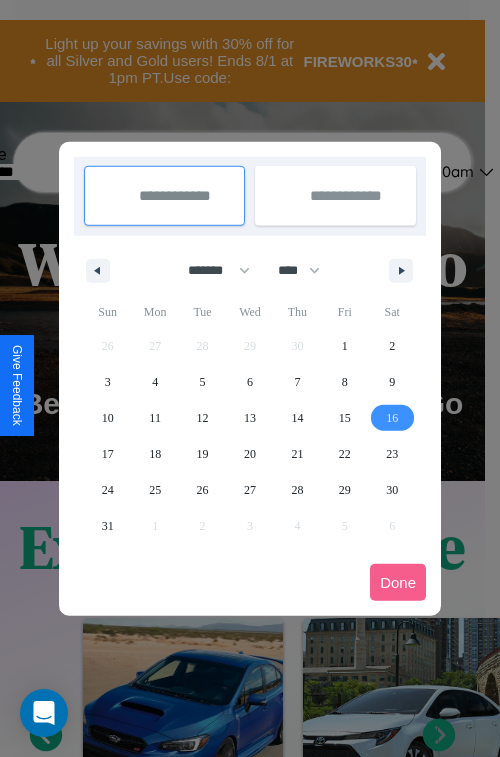 click on "16" at bounding box center [392, 418] 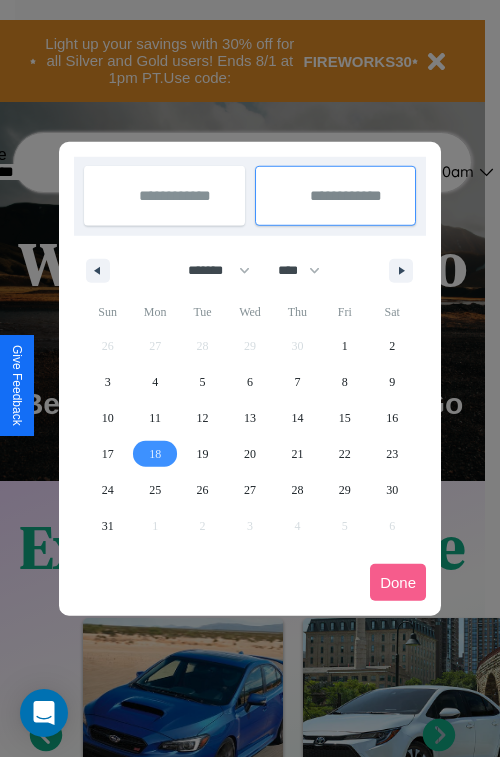 click on "18" at bounding box center [155, 454] 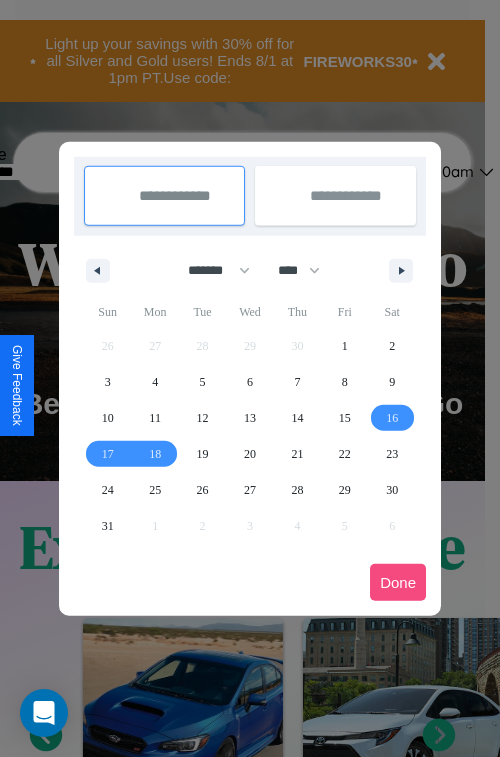 click on "Done" at bounding box center (398, 582) 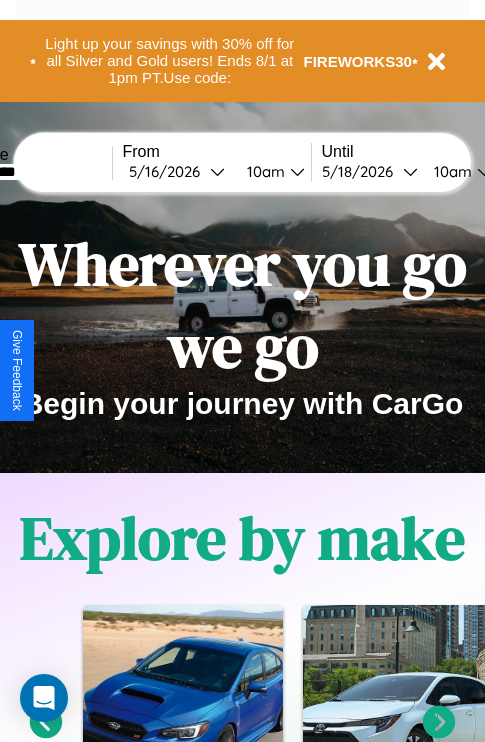 scroll, scrollTop: 0, scrollLeft: 74, axis: horizontal 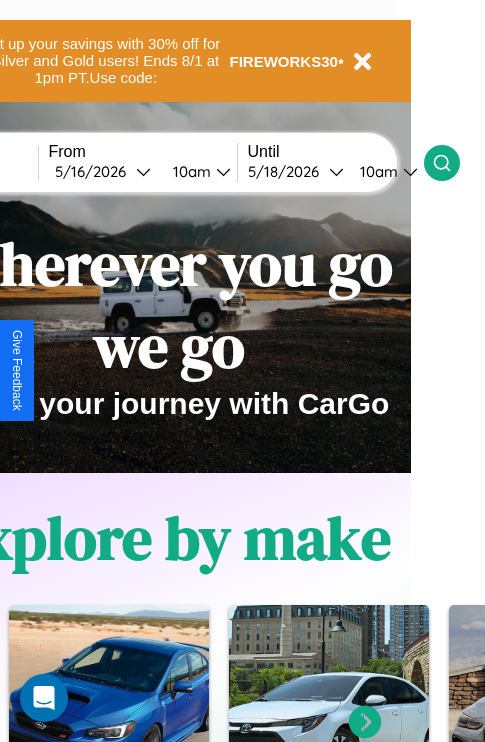 click 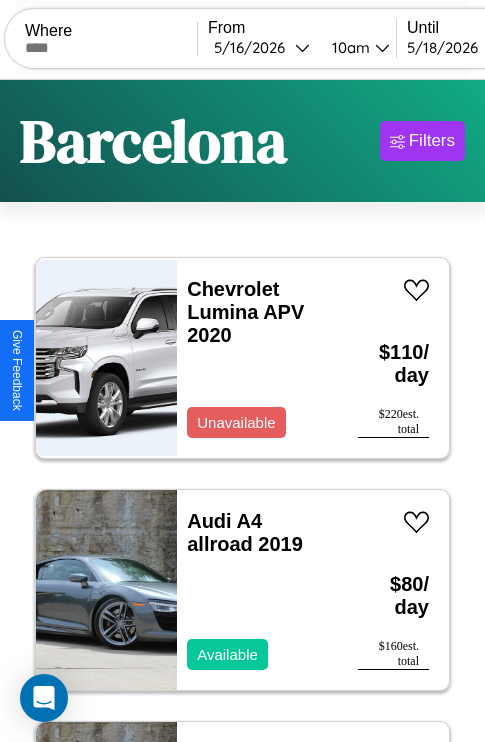 scroll, scrollTop: 95, scrollLeft: 0, axis: vertical 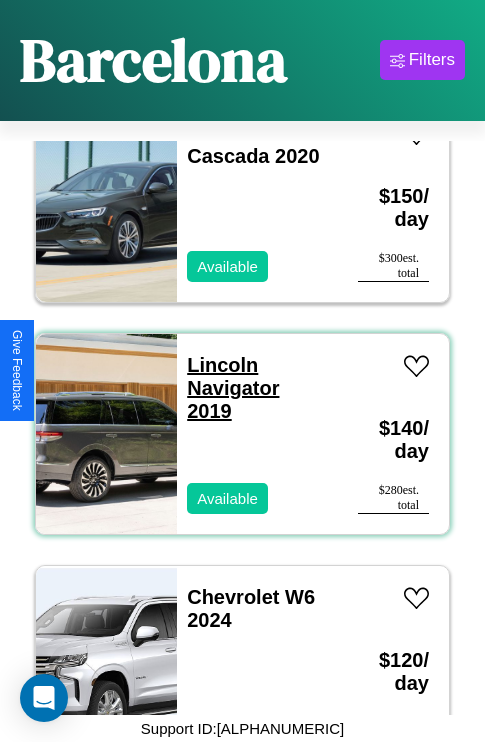 click on "Lincoln   Navigator   2019" at bounding box center [233, 388] 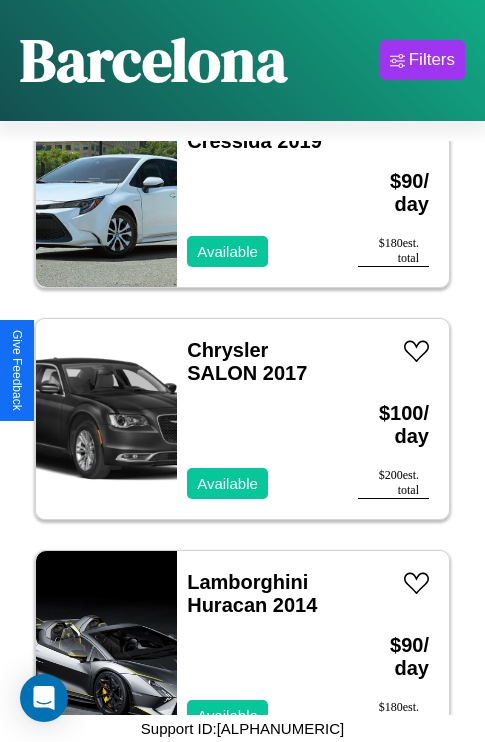 scroll, scrollTop: 5022, scrollLeft: 0, axis: vertical 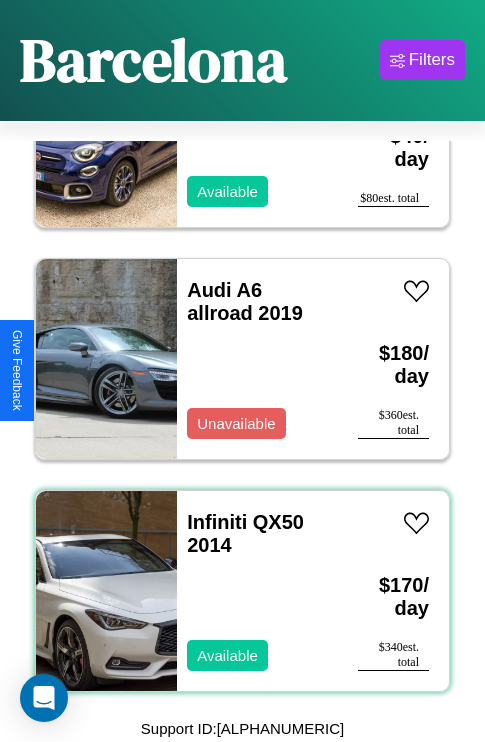 click on "Infiniti   QX50   2014 Available" at bounding box center [257, 591] 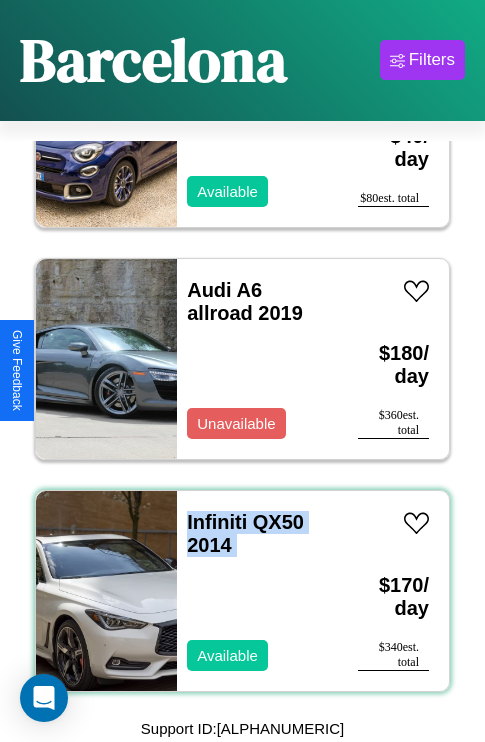 click on "Infiniti   QX50   2014 Available" at bounding box center [257, 591] 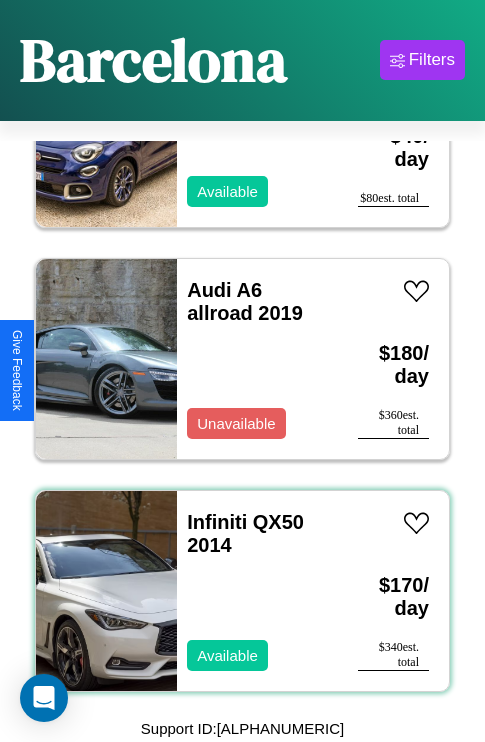 click on "Infiniti   QX50   2014 Available" at bounding box center [257, 591] 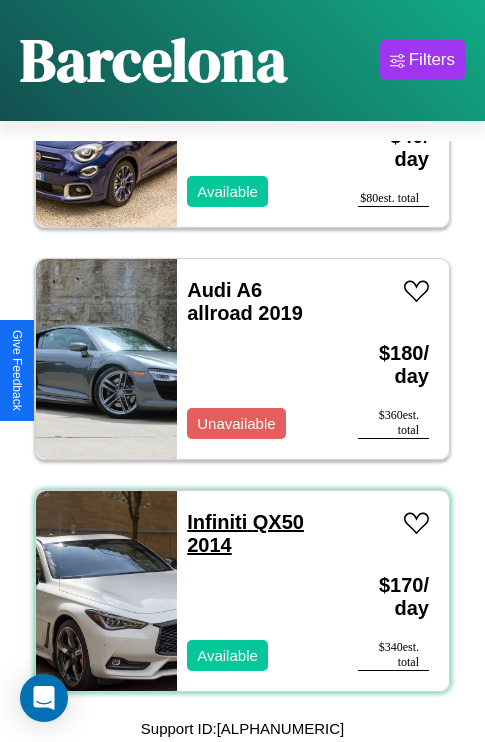 click on "Infiniti   QX50   2014" at bounding box center (245, 533) 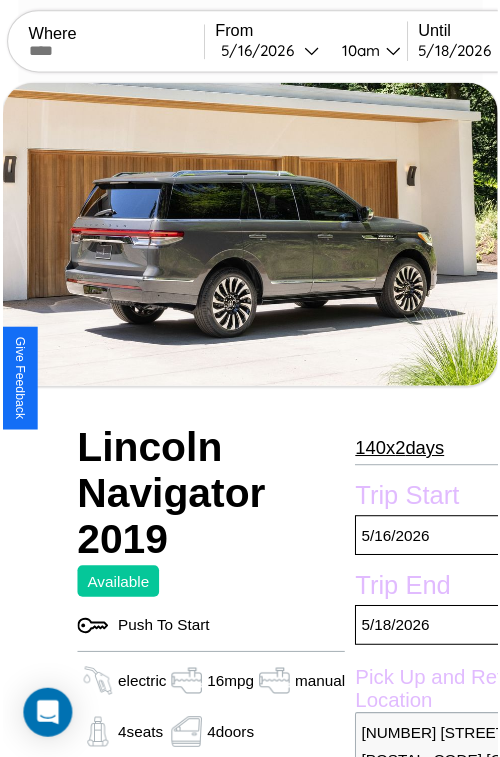 scroll, scrollTop: 154, scrollLeft: 80, axis: both 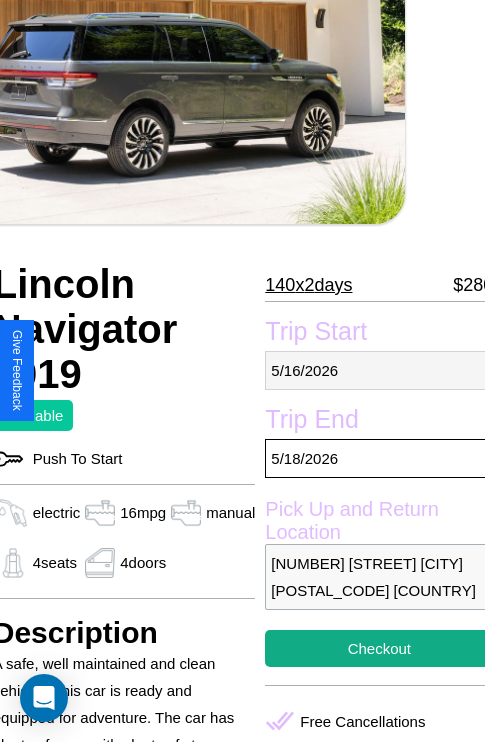 click on "[DATE]" at bounding box center (379, 370) 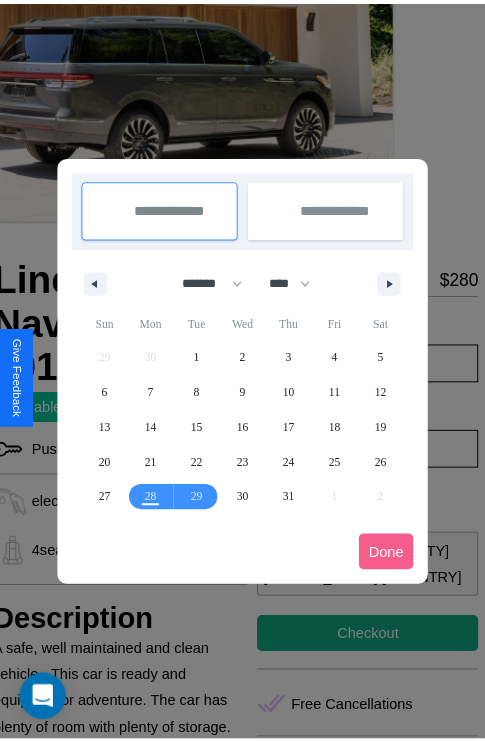 scroll, scrollTop: 0, scrollLeft: 80, axis: horizontal 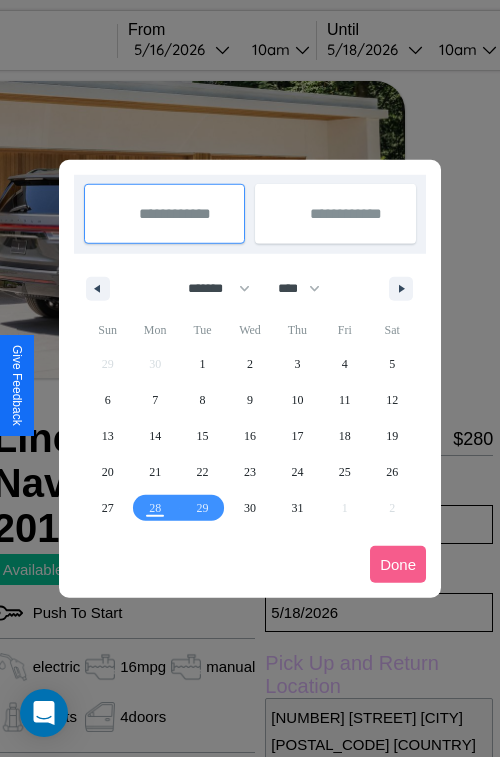 click at bounding box center [250, 378] 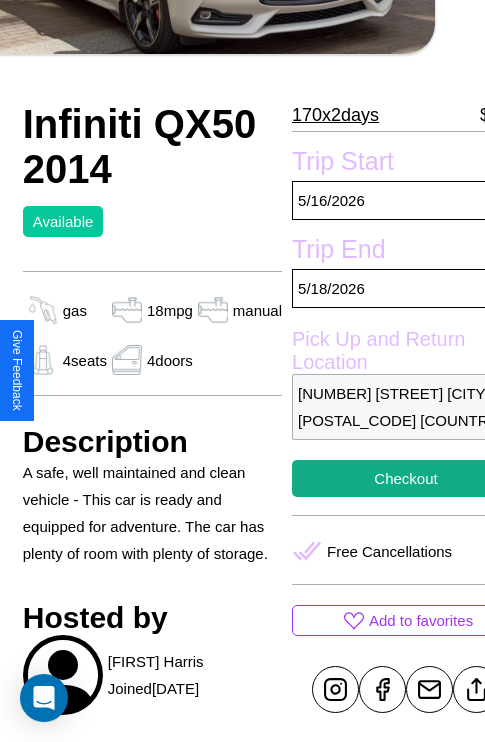 scroll, scrollTop: 408, scrollLeft: 68, axis: both 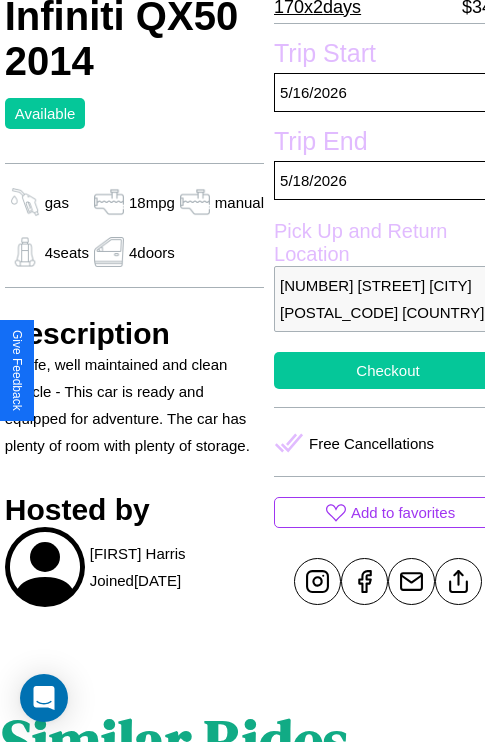 click on "Checkout" at bounding box center (388, 370) 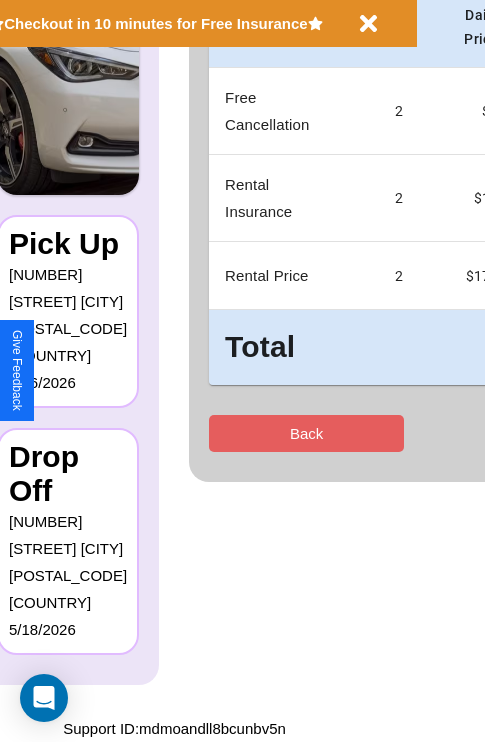 scroll, scrollTop: 0, scrollLeft: 0, axis: both 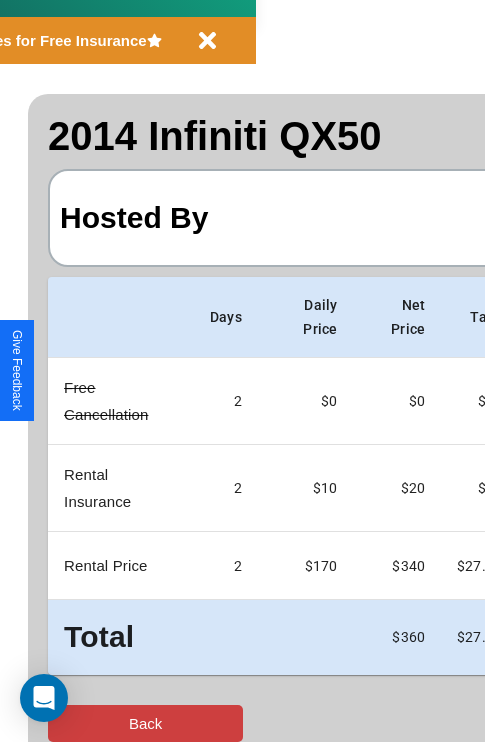 click on "Back" at bounding box center (145, 723) 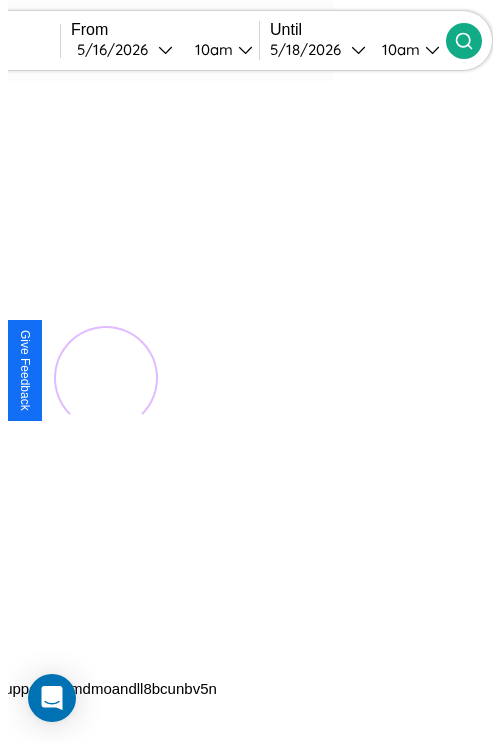 scroll, scrollTop: 0, scrollLeft: 0, axis: both 